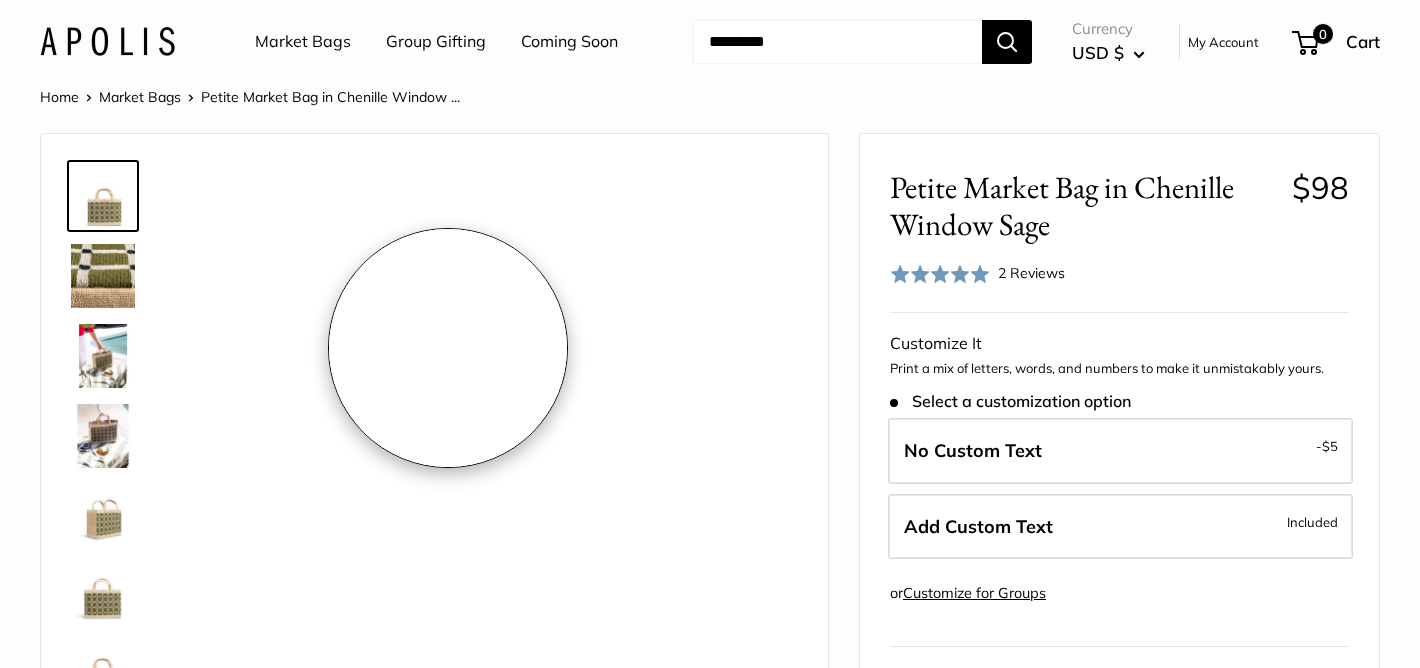 scroll, scrollTop: 0, scrollLeft: 0, axis: both 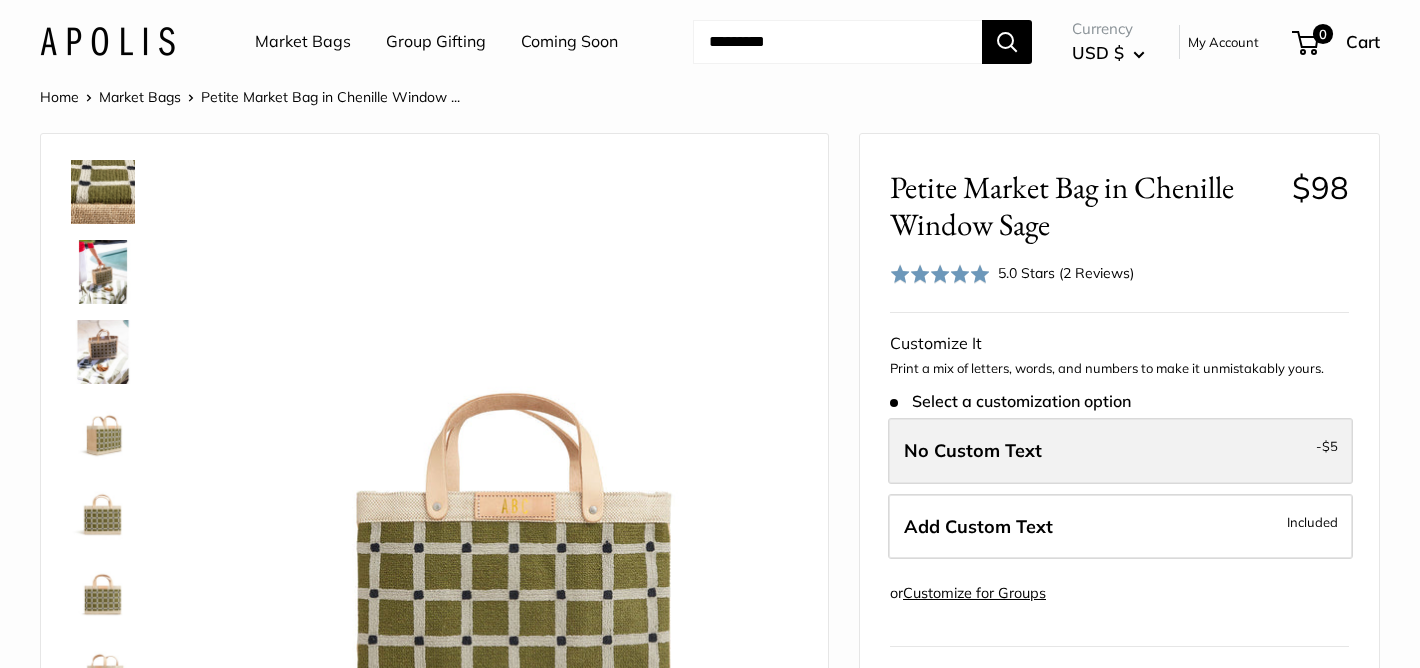 click on "No Custom Text" at bounding box center (973, 450) 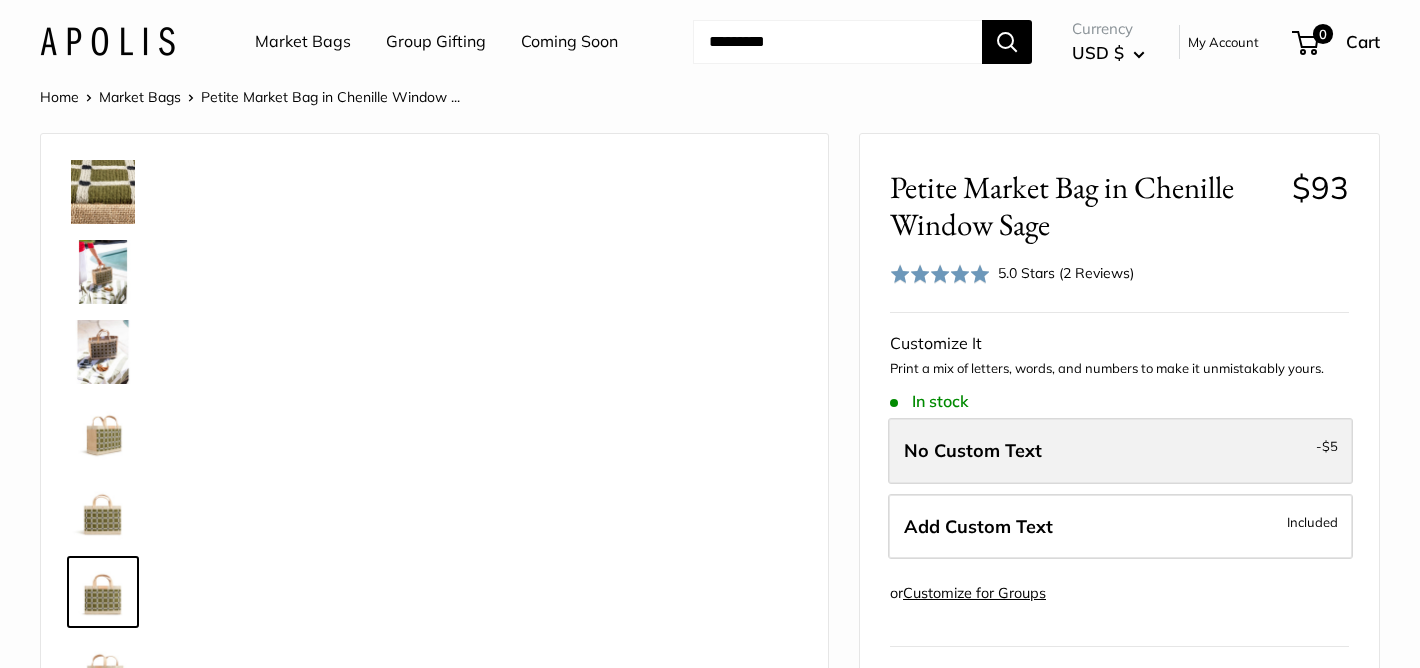 scroll, scrollTop: 128, scrollLeft: 0, axis: vertical 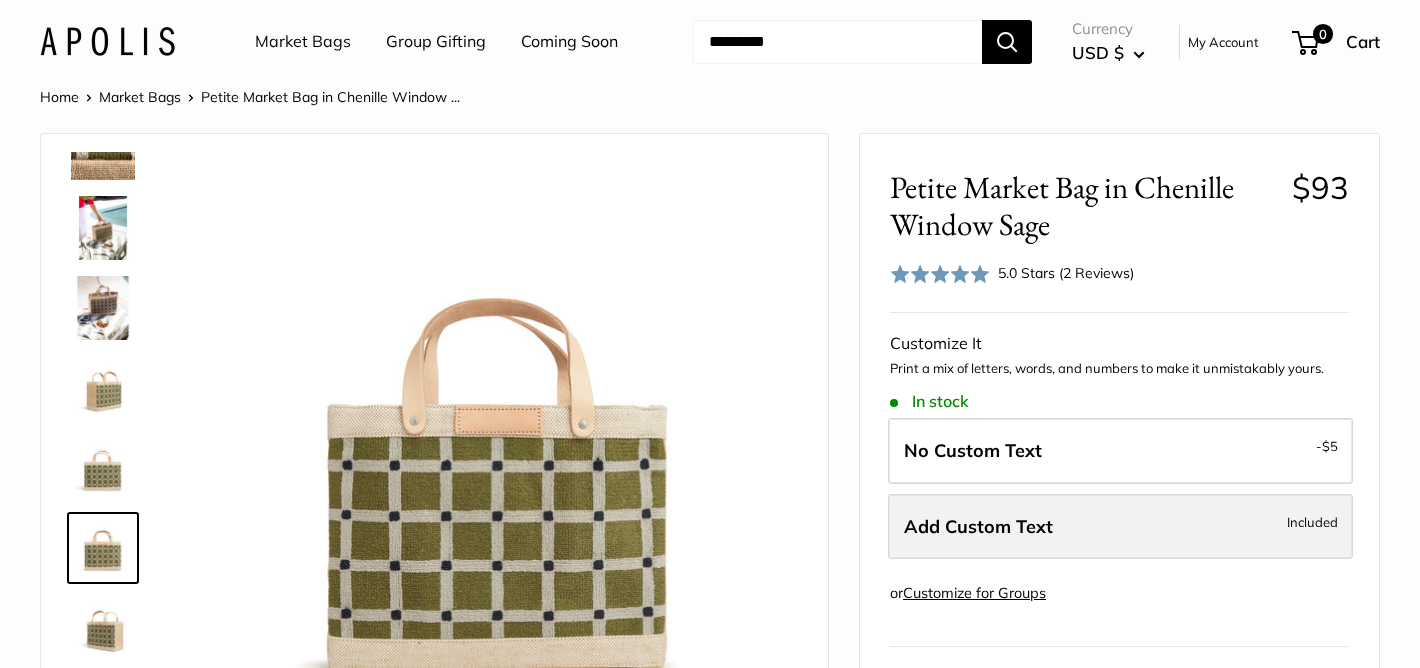 click on "Add Custom Text" at bounding box center (978, 526) 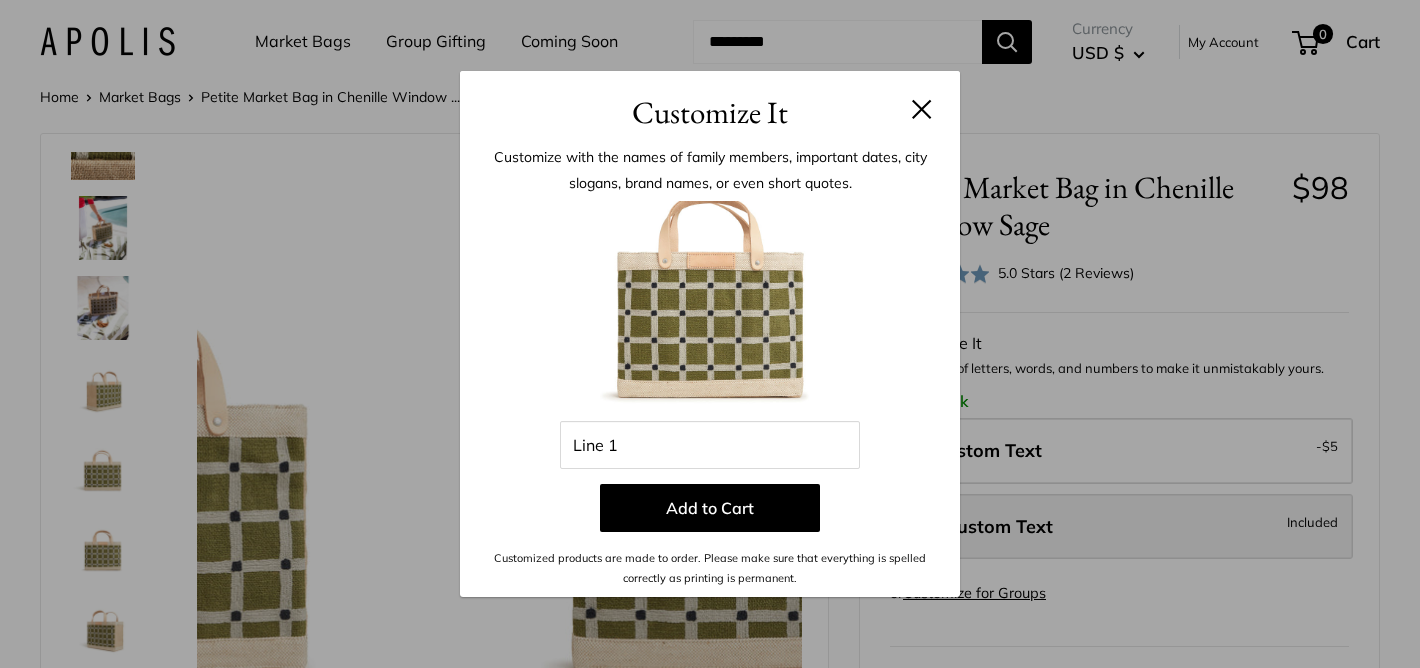 scroll, scrollTop: 0, scrollLeft: 0, axis: both 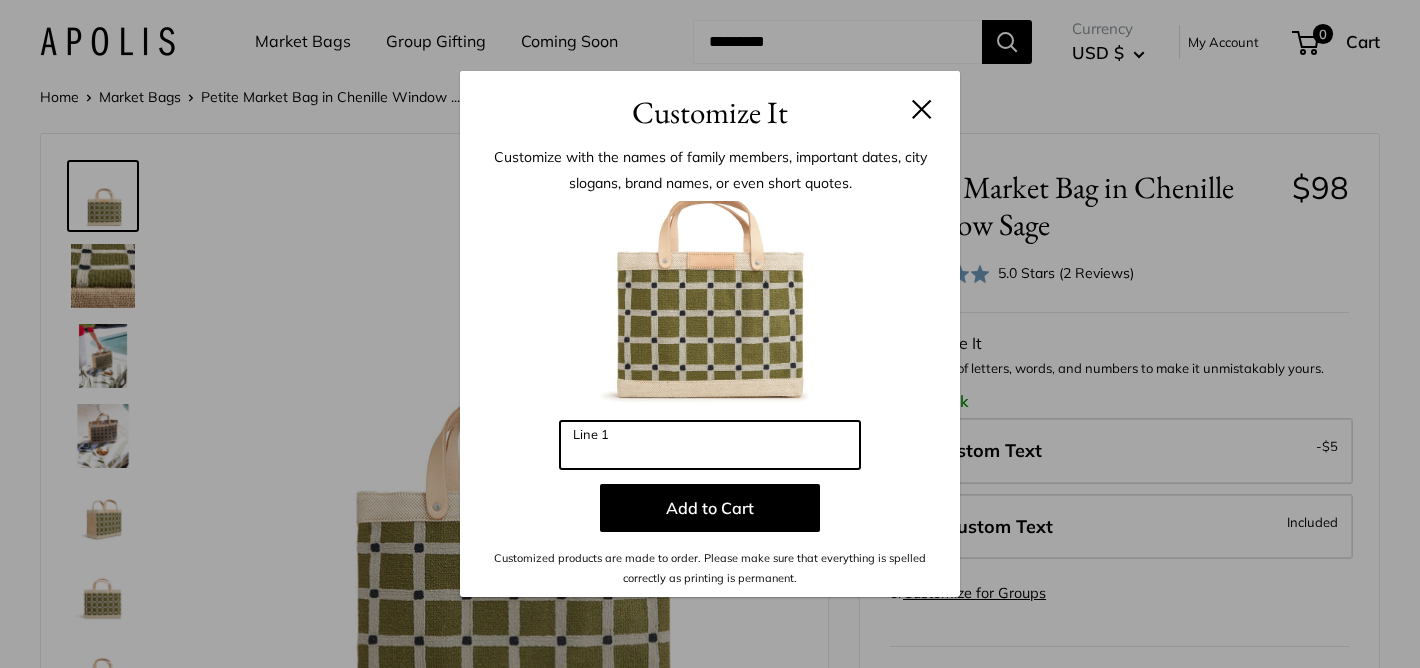 click on "Line 1" at bounding box center (710, 445) 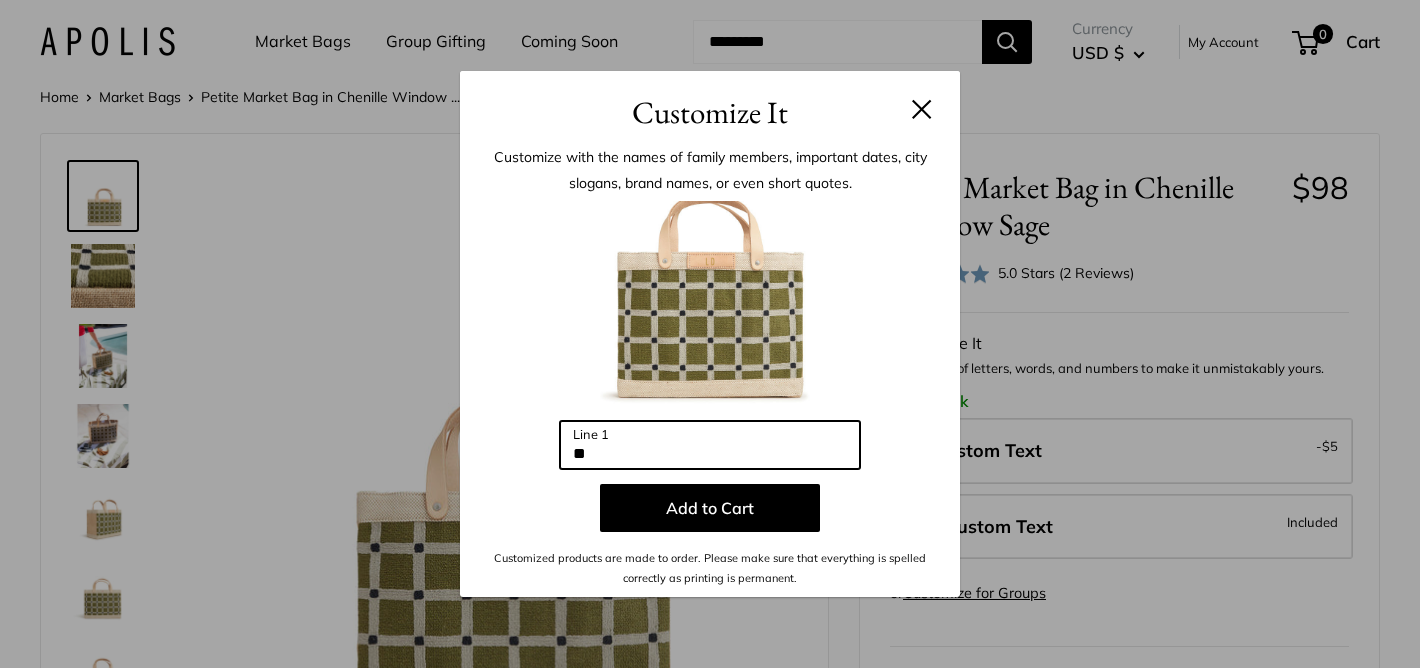 type on "**" 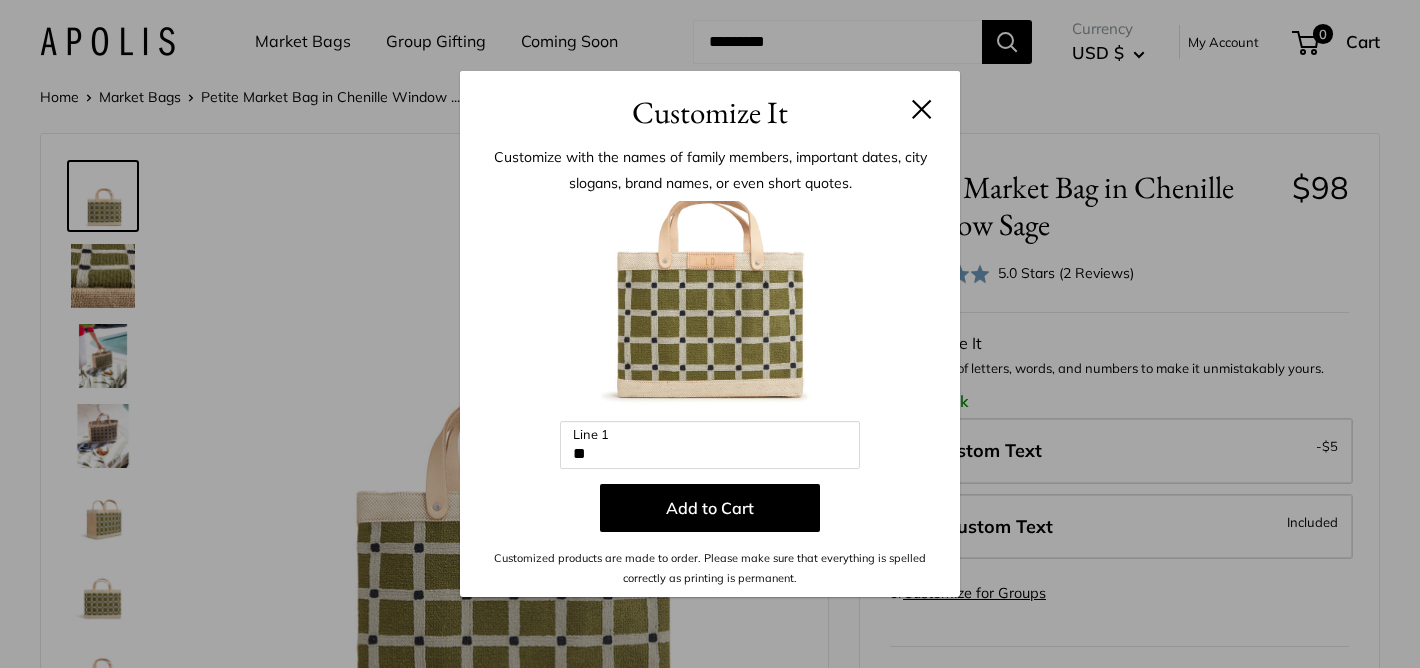 click at bounding box center [710, 311] 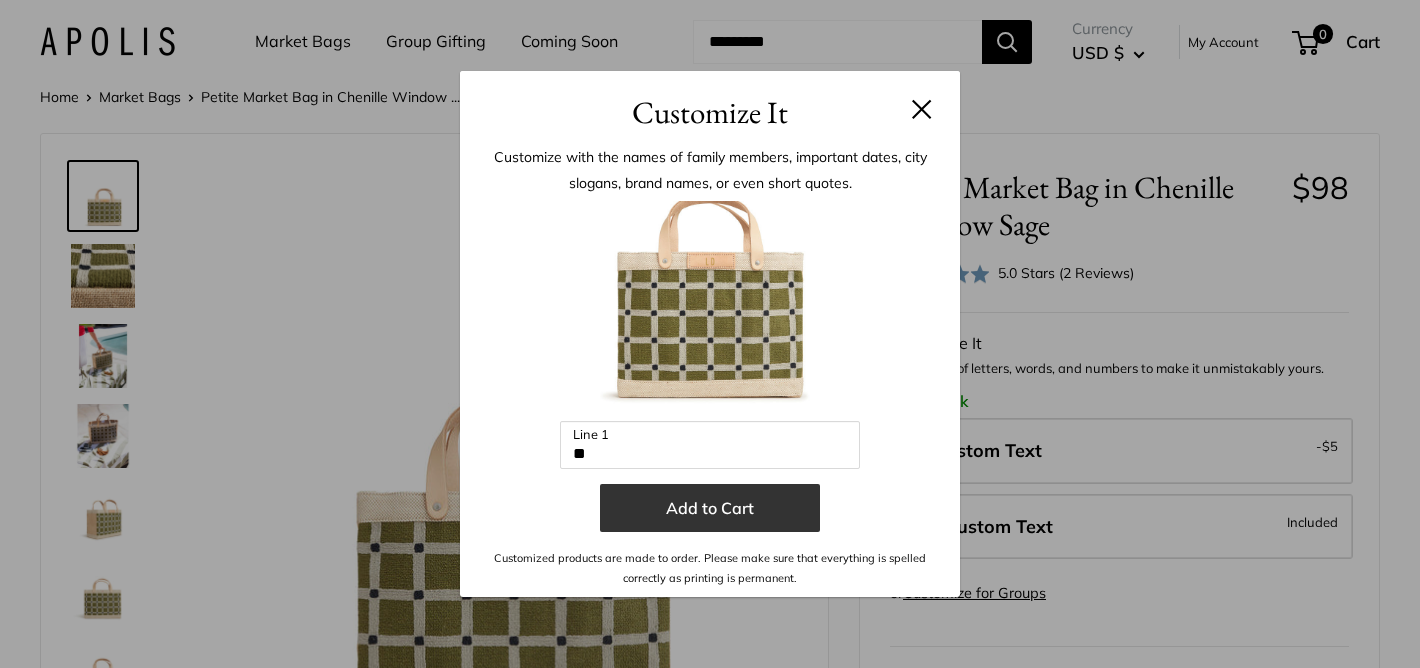 click on "Add to Cart" at bounding box center (710, 508) 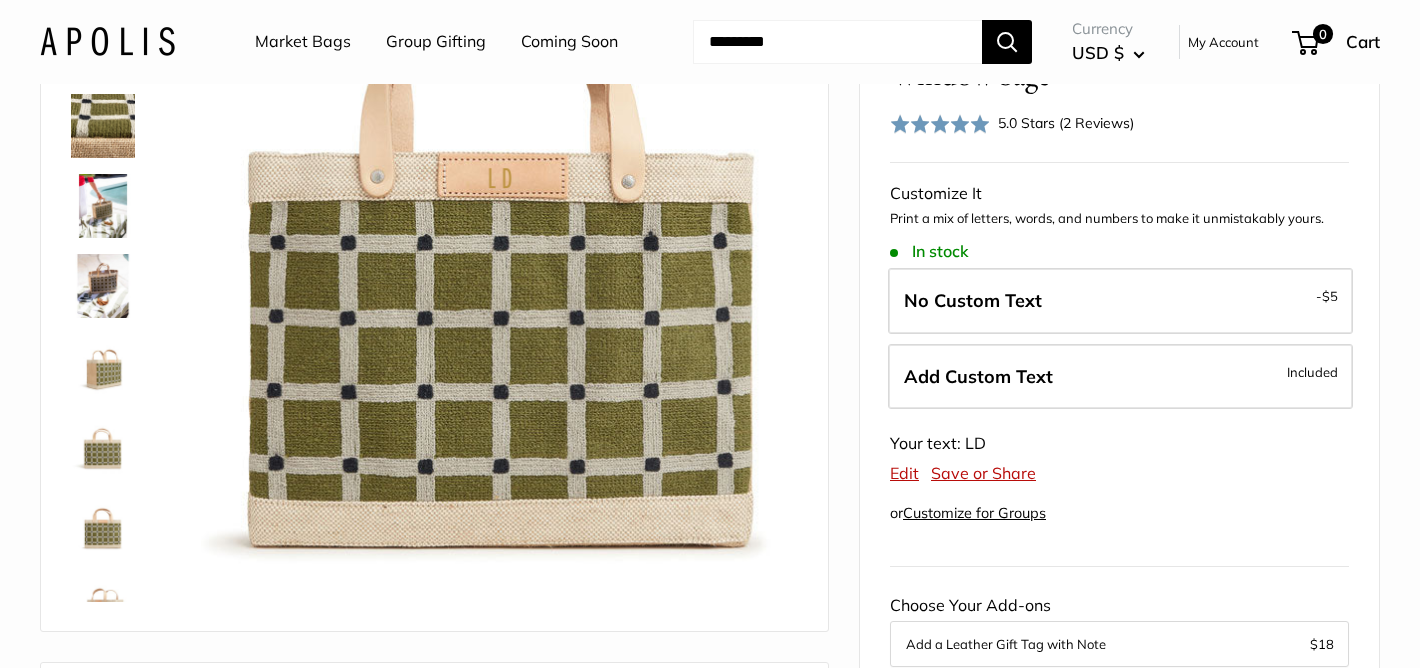 scroll, scrollTop: 152, scrollLeft: 0, axis: vertical 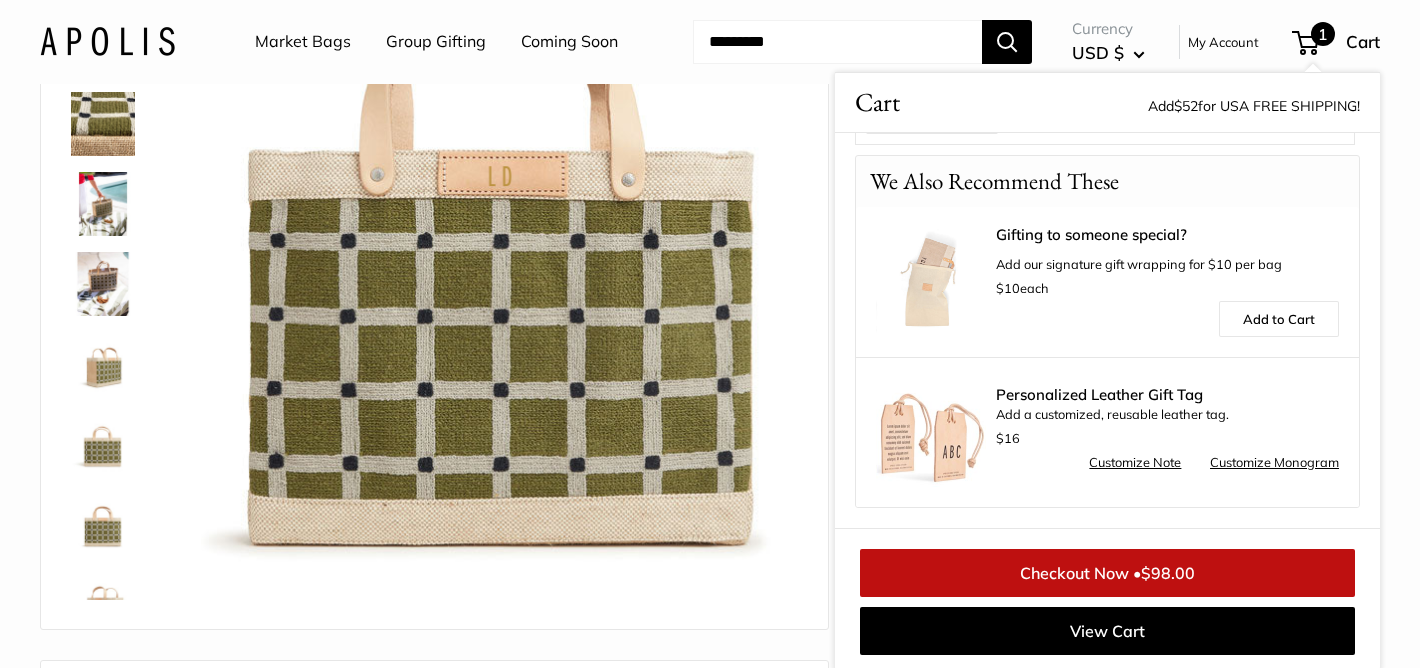 click at bounding box center [103, 444] 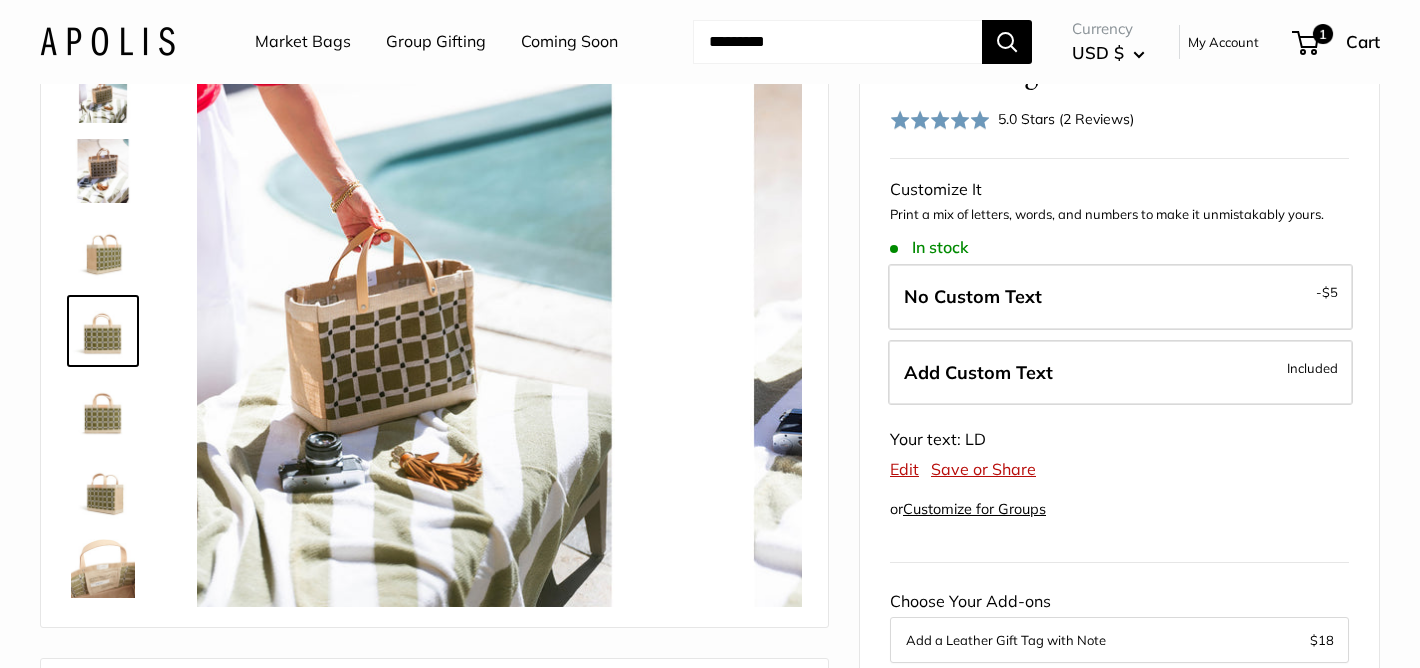scroll, scrollTop: 128, scrollLeft: 0, axis: vertical 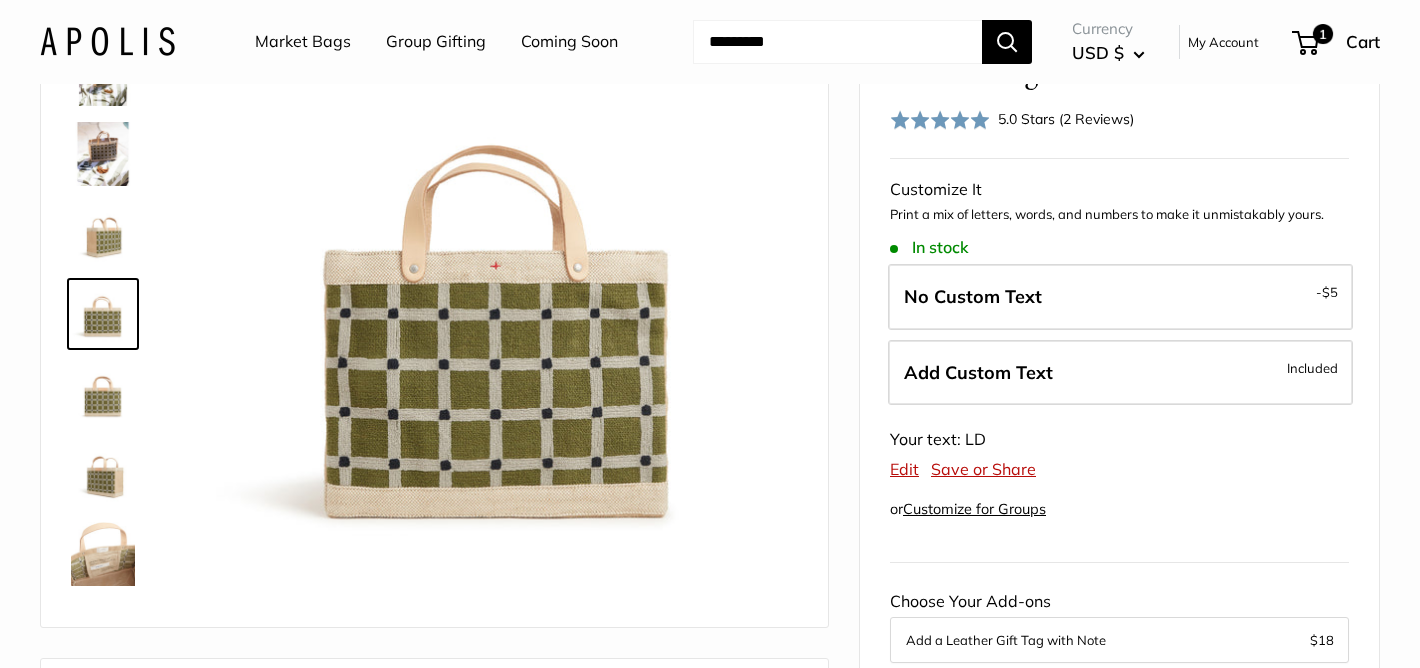 click at bounding box center [103, 234] 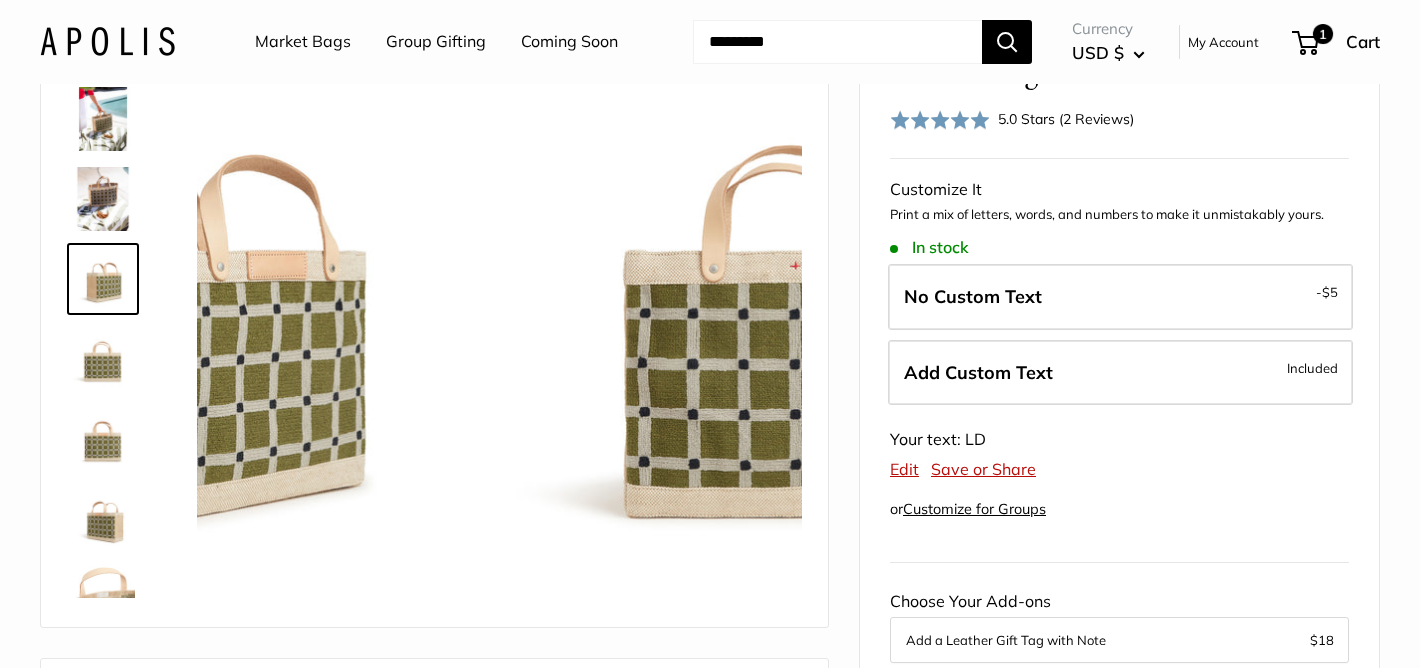 scroll, scrollTop: 62, scrollLeft: 0, axis: vertical 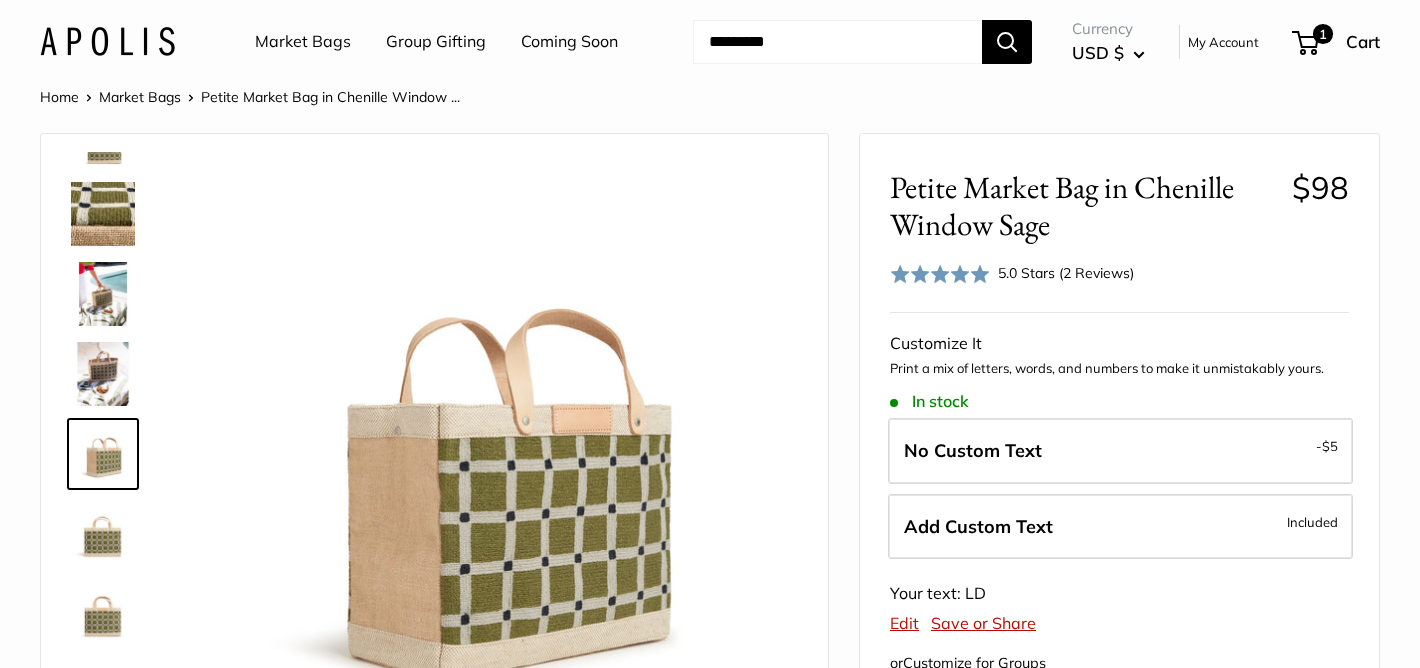 click on "Market Bags" at bounding box center (303, 42) 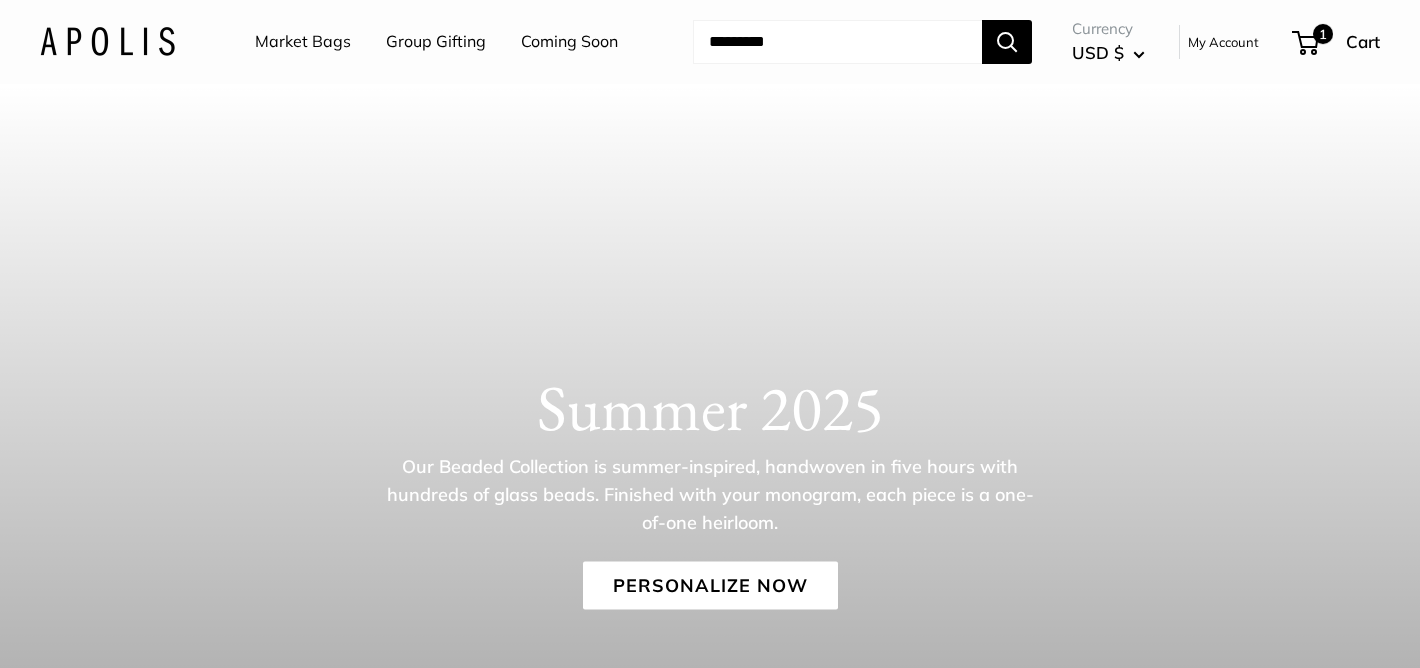 scroll, scrollTop: 0, scrollLeft: 0, axis: both 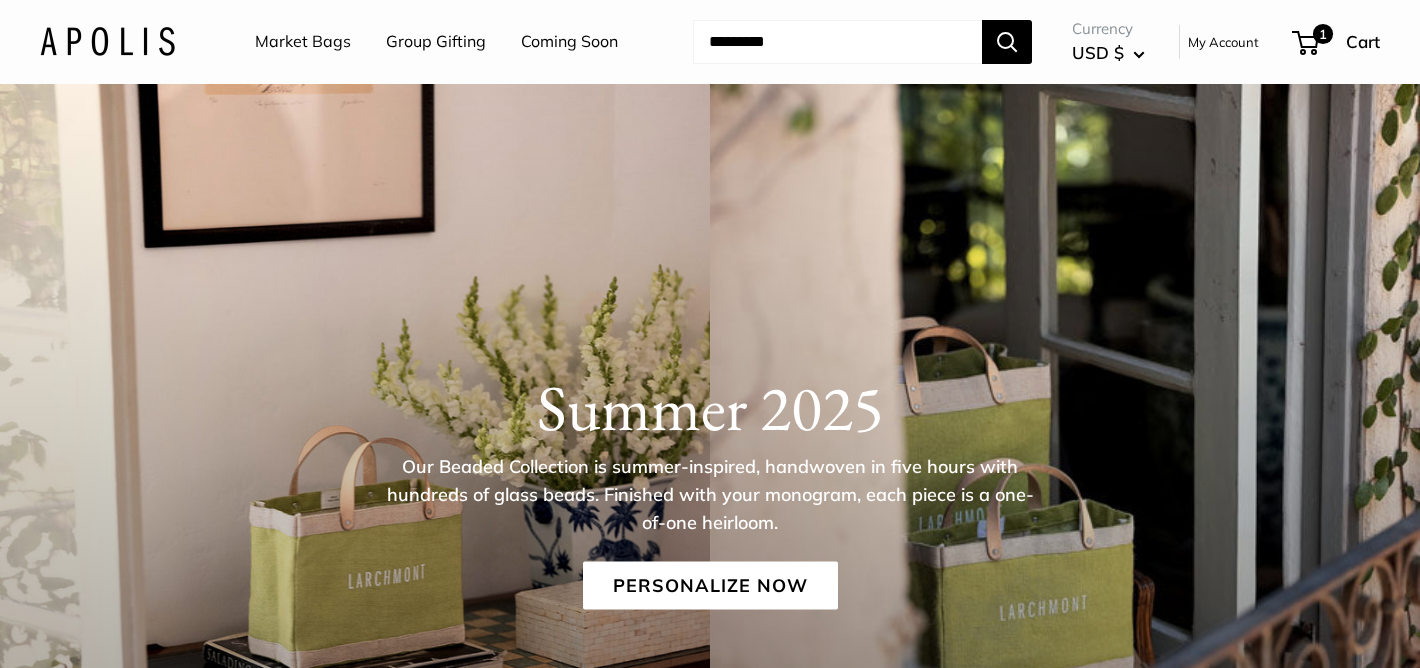 click on "Market Bags" at bounding box center [303, 42] 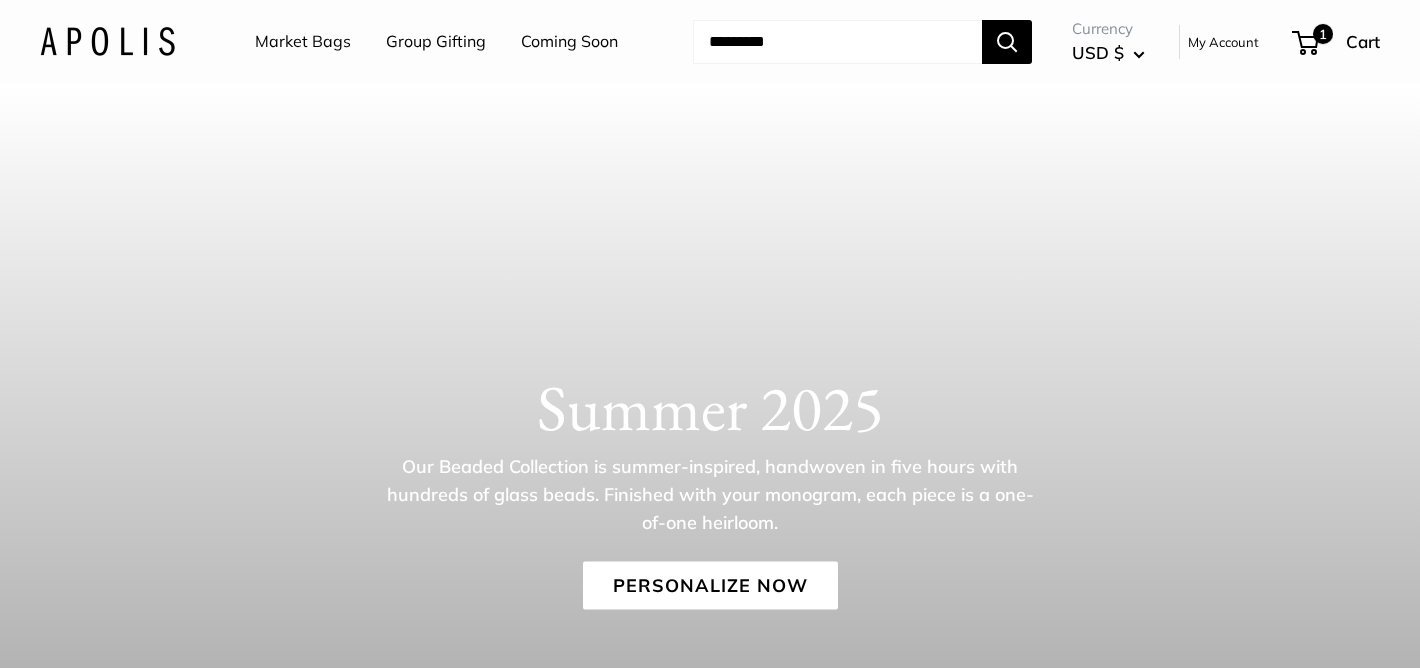 scroll, scrollTop: 0, scrollLeft: 0, axis: both 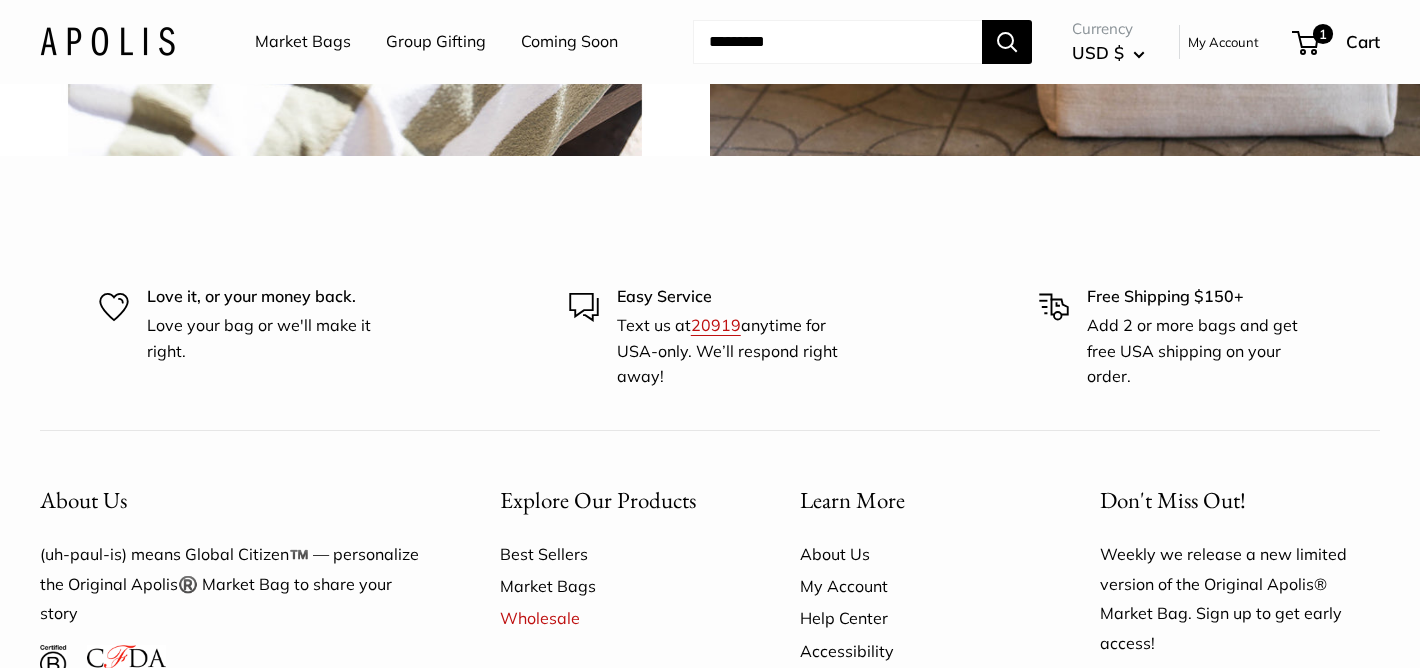 click on "Chenille sage" at bounding box center [355, -200] 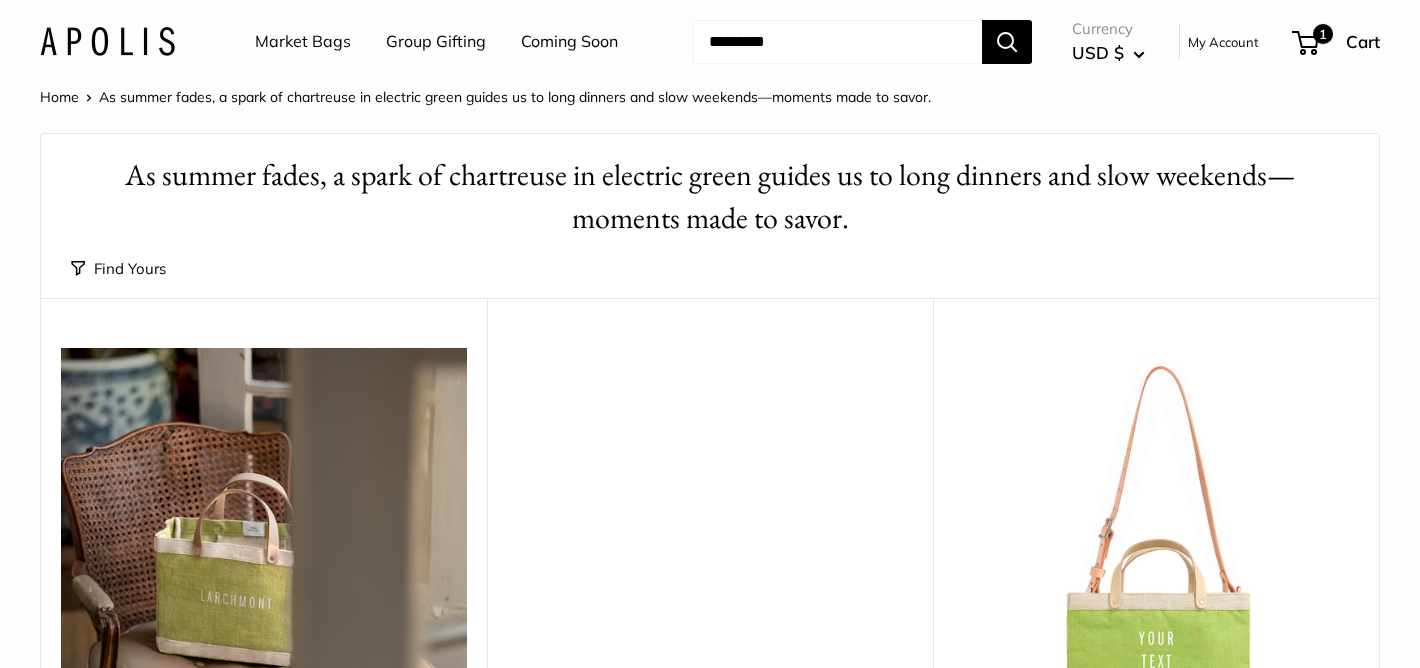 scroll, scrollTop: 0, scrollLeft: 0, axis: both 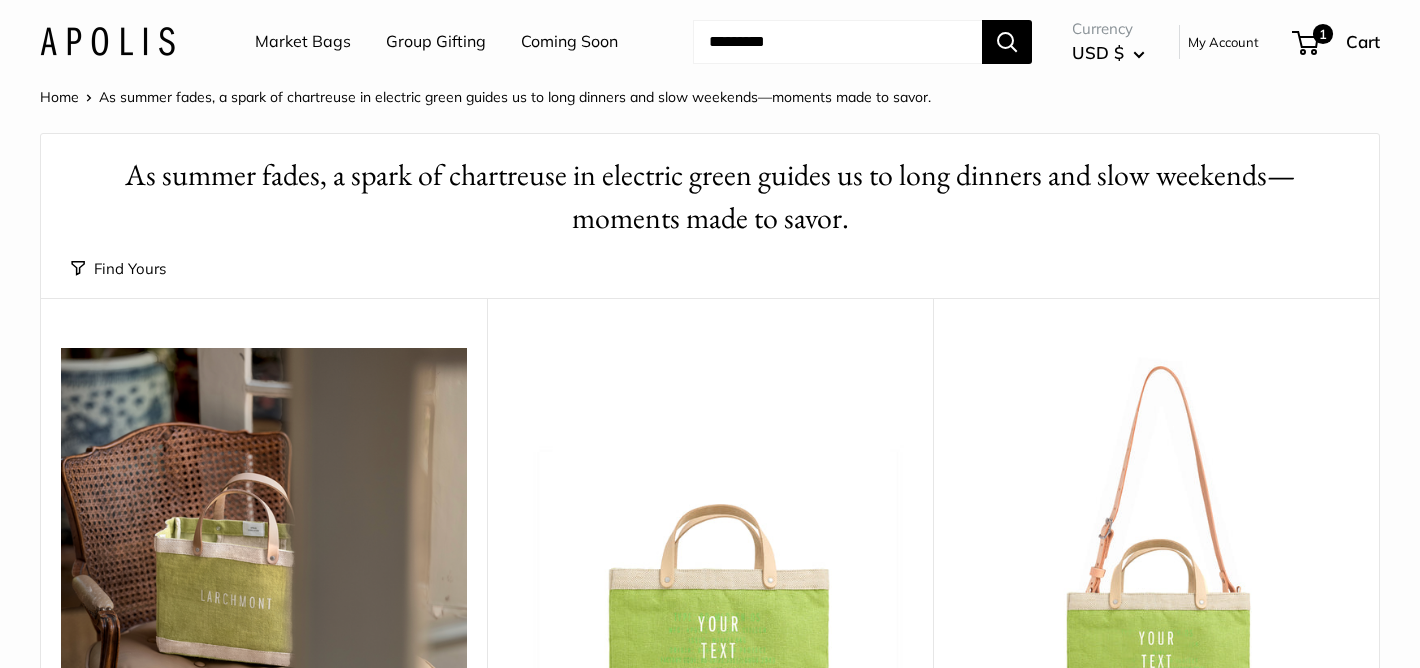 click on "Coming Soon" at bounding box center (569, 42) 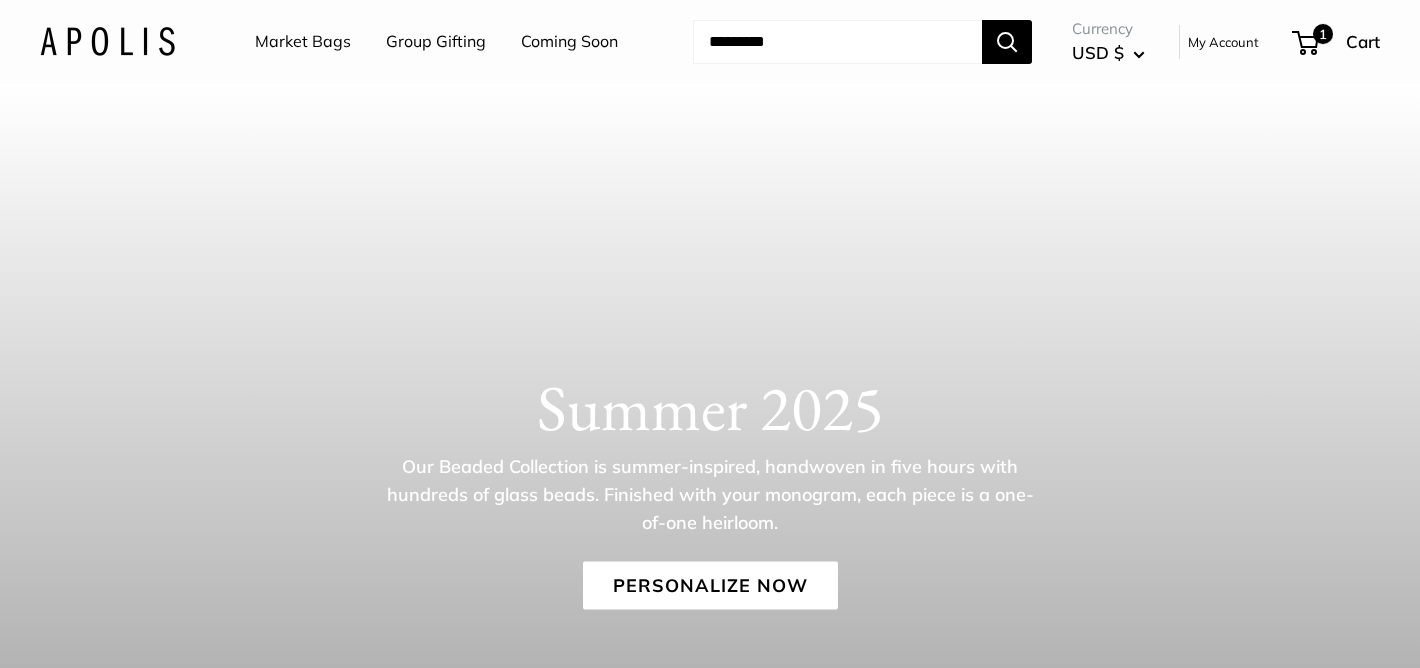scroll, scrollTop: 0, scrollLeft: 0, axis: both 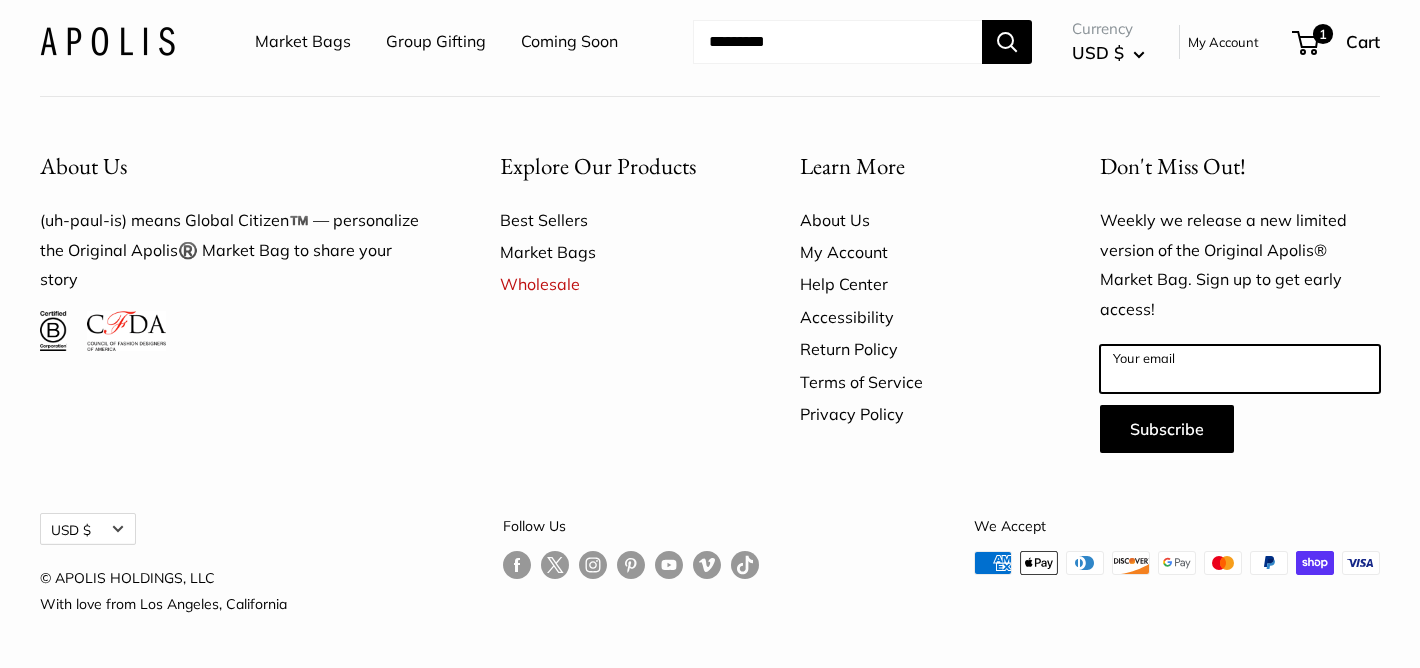 click on "Your email" at bounding box center (1240, 369) 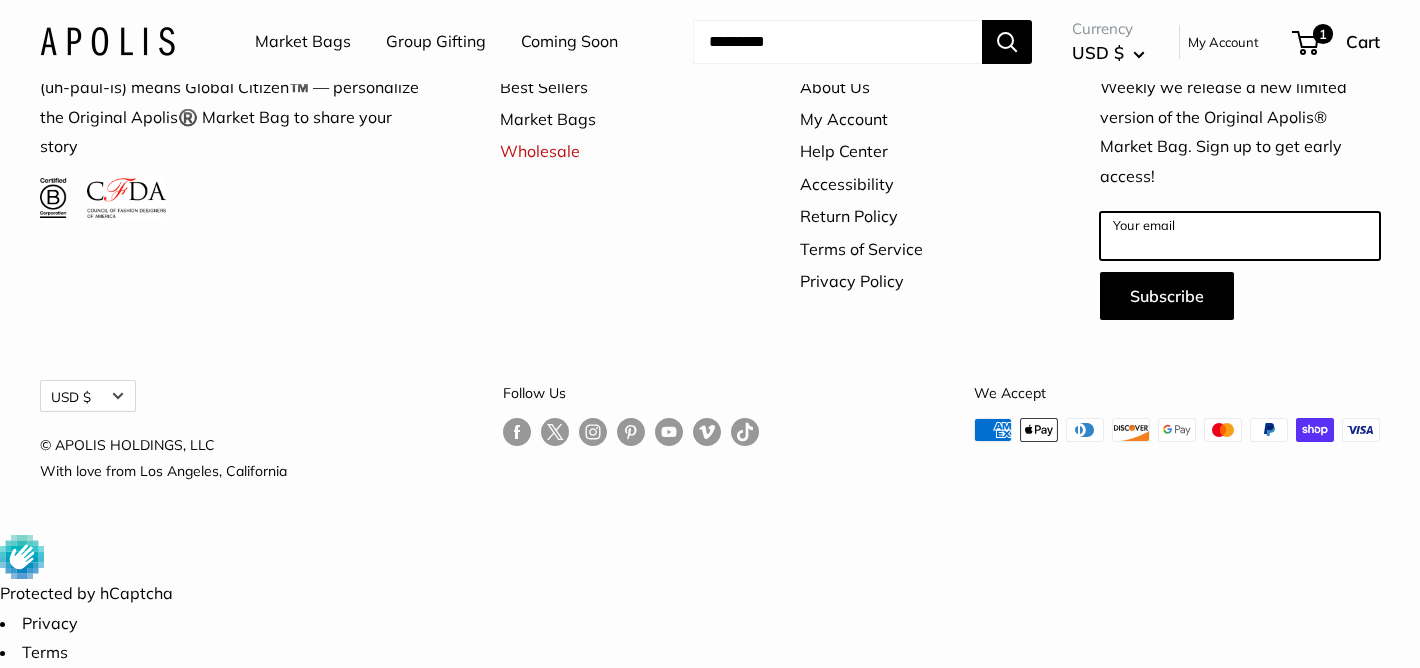 click on "Your email" at bounding box center (1240, 236) 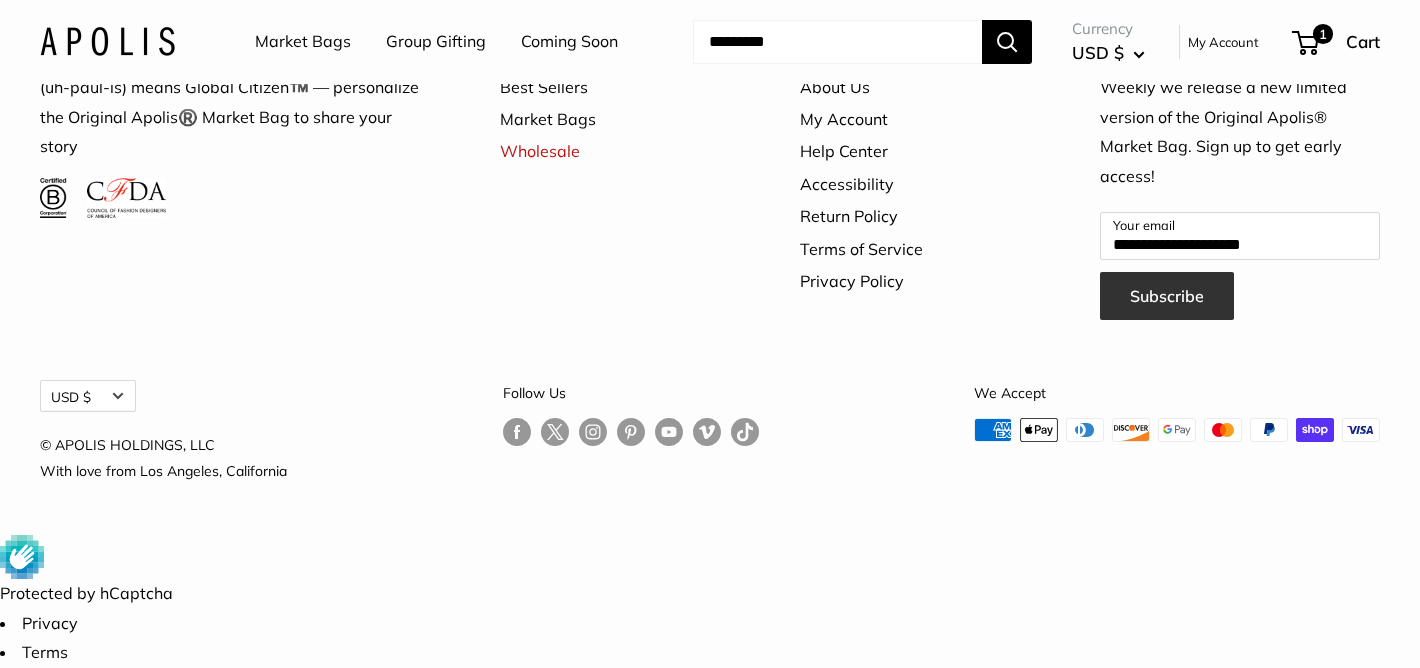 click on "Subscribe" at bounding box center (1167, 296) 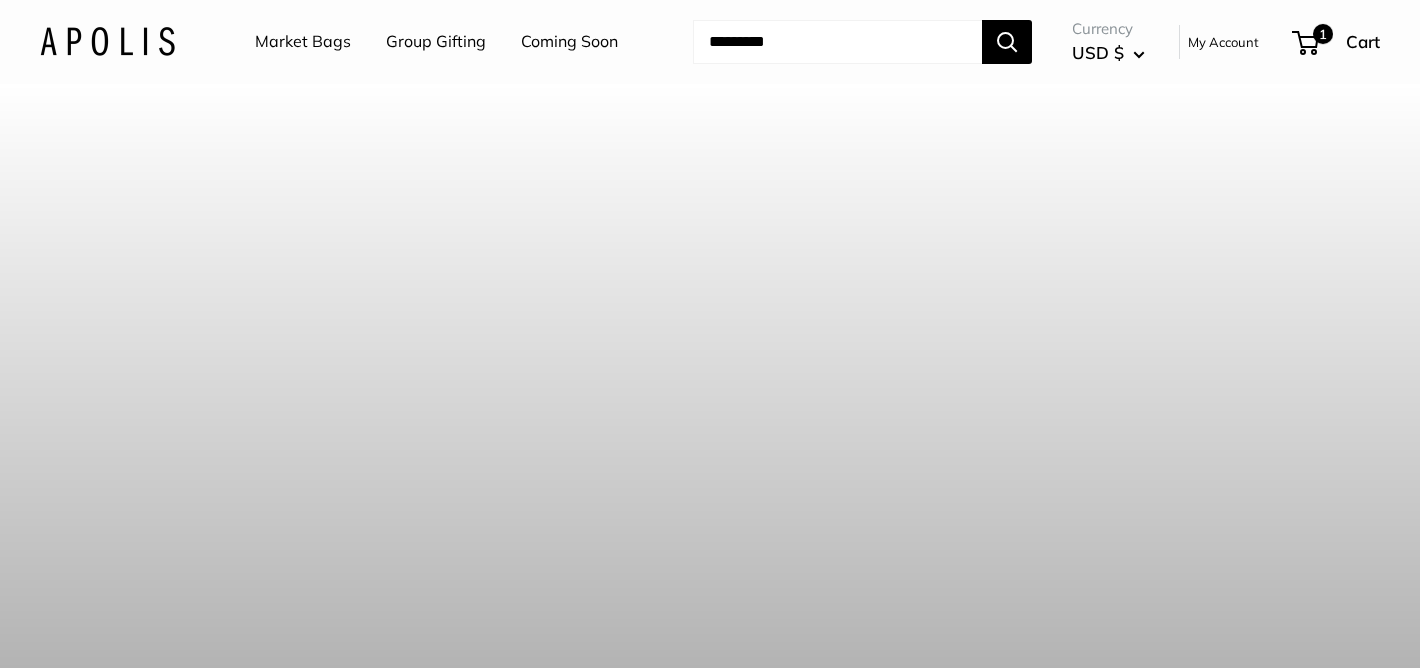 scroll, scrollTop: 5771, scrollLeft: 0, axis: vertical 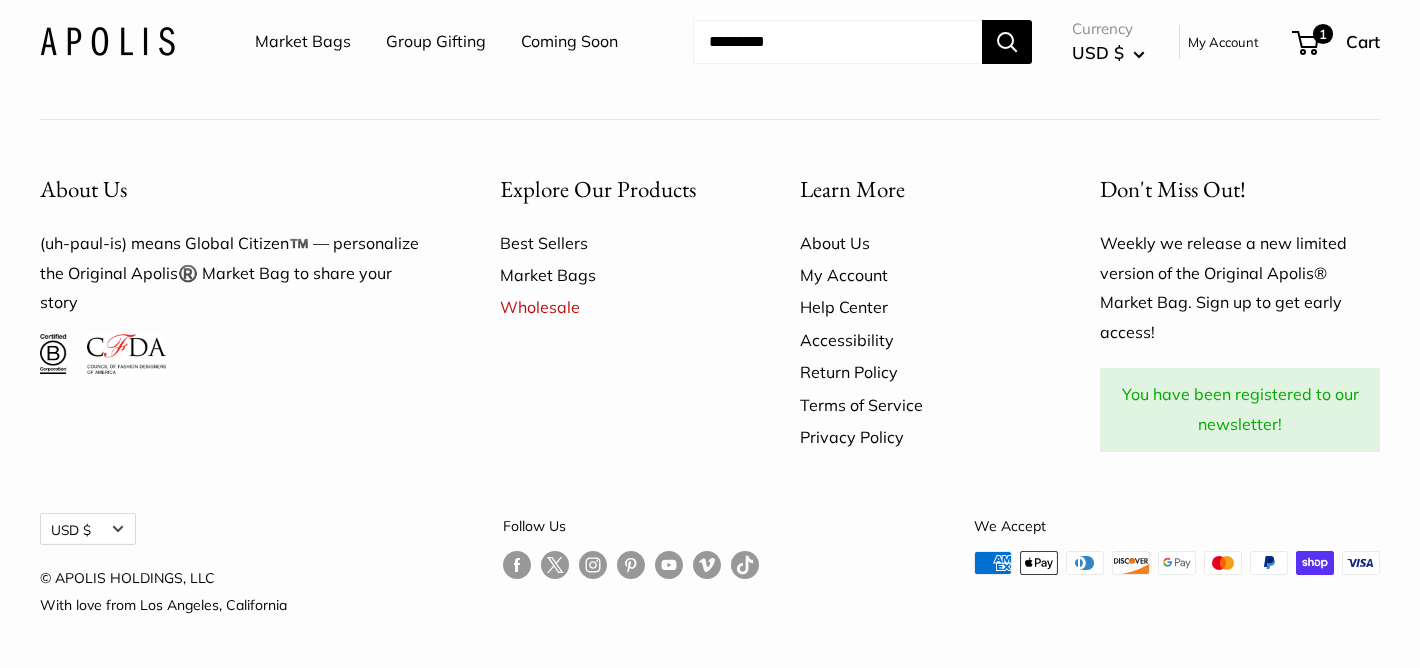 click on "Best Sellers" at bounding box center [615, 243] 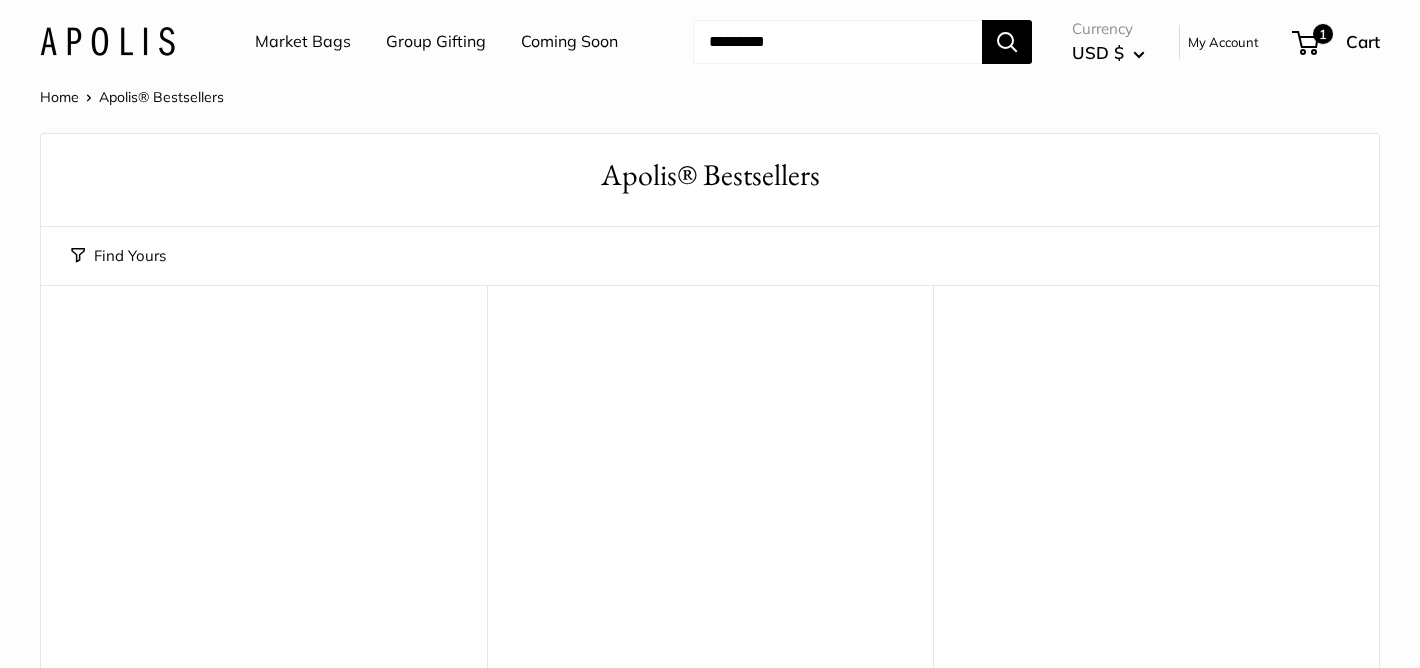 scroll, scrollTop: 0, scrollLeft: 0, axis: both 